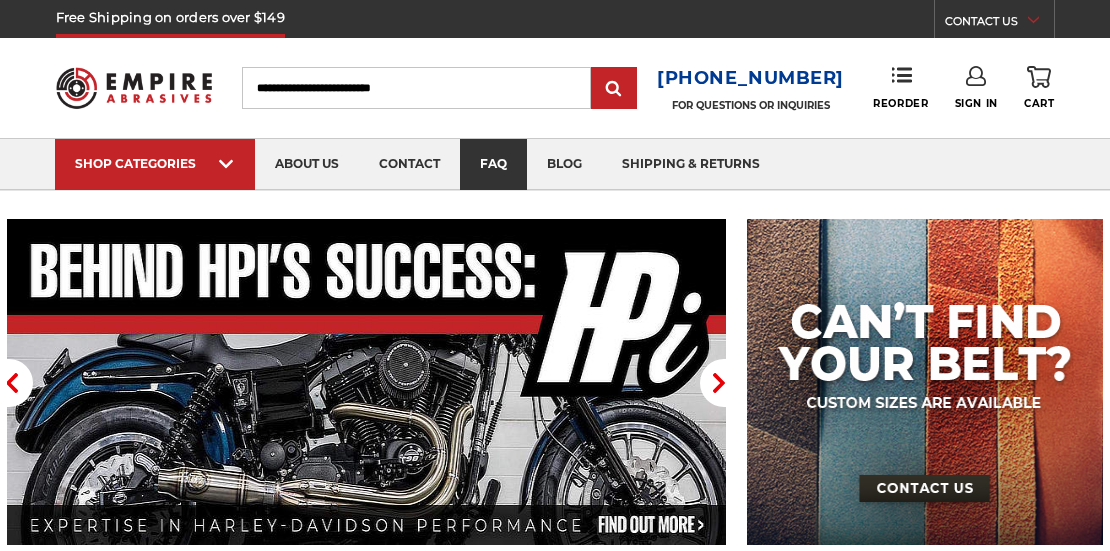 scroll, scrollTop: 0, scrollLeft: 0, axis: both 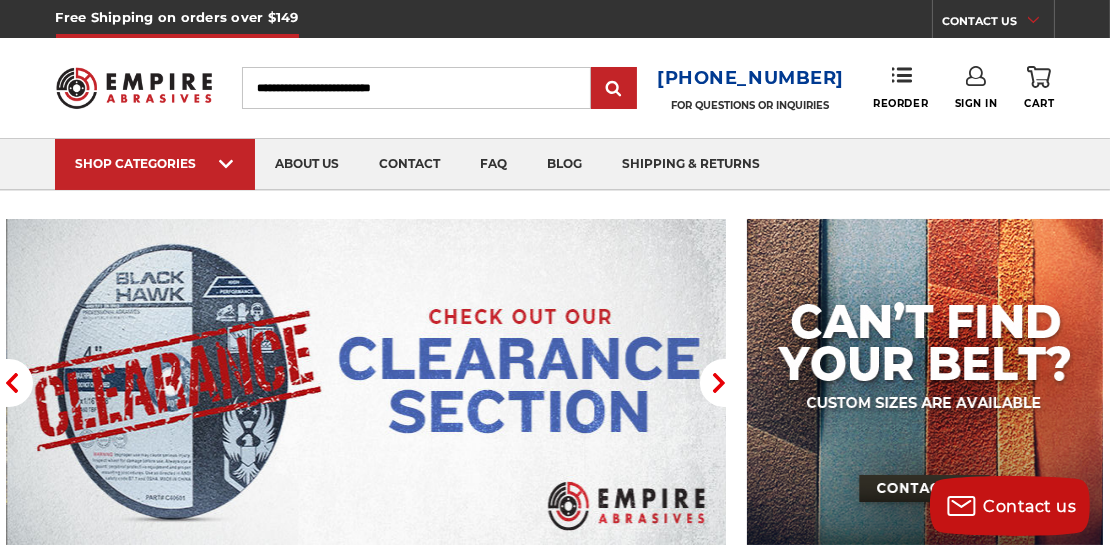 click on "Search" at bounding box center [416, 88] 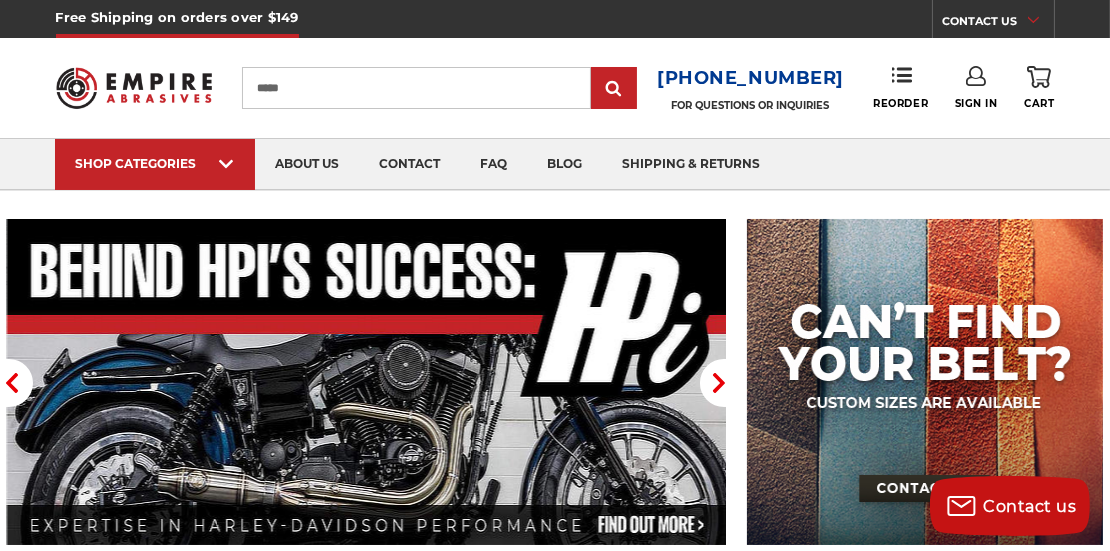 type on "*****" 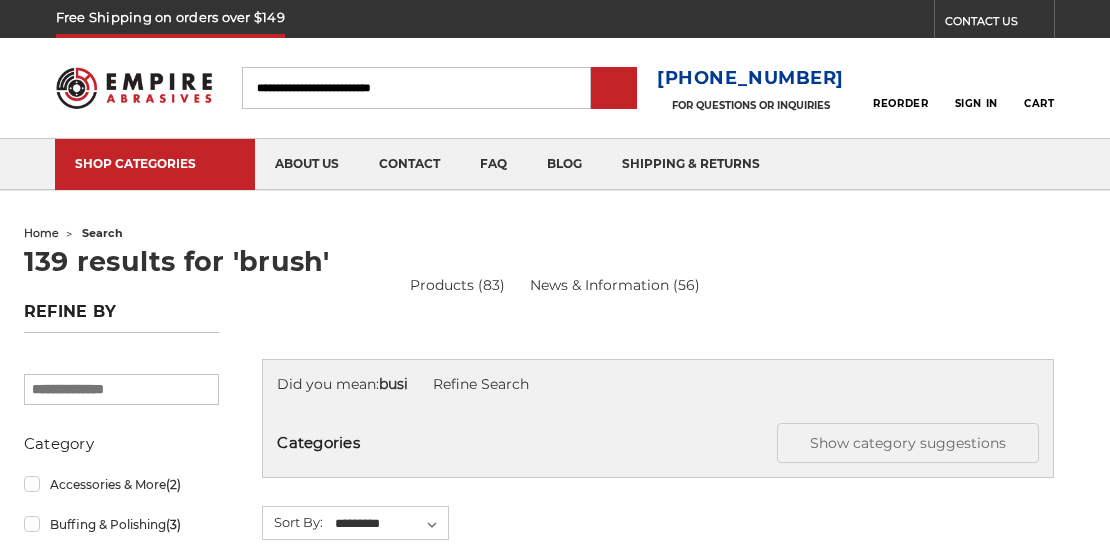 scroll, scrollTop: 0, scrollLeft: 0, axis: both 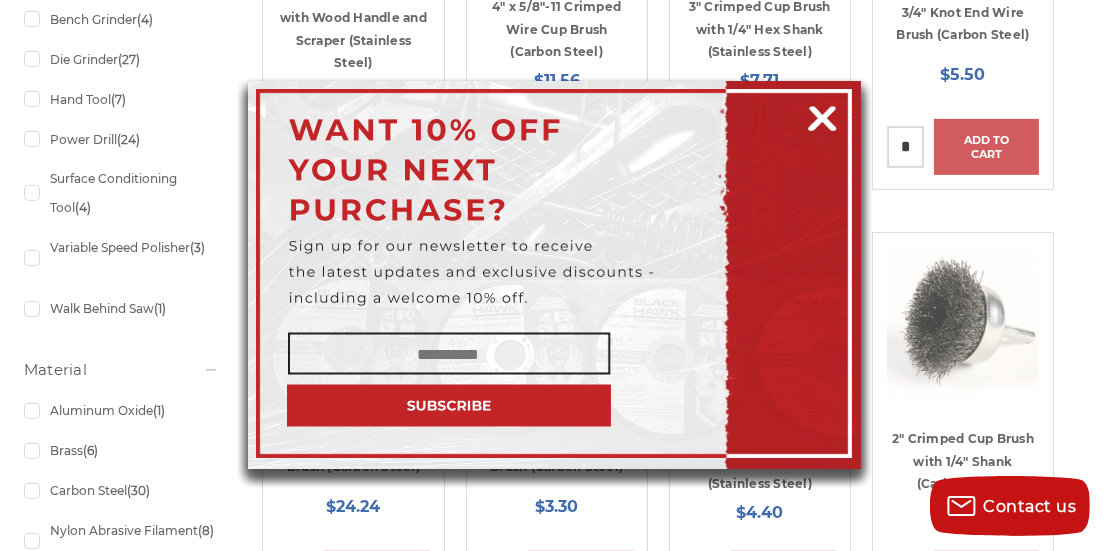click at bounding box center (822, 115) 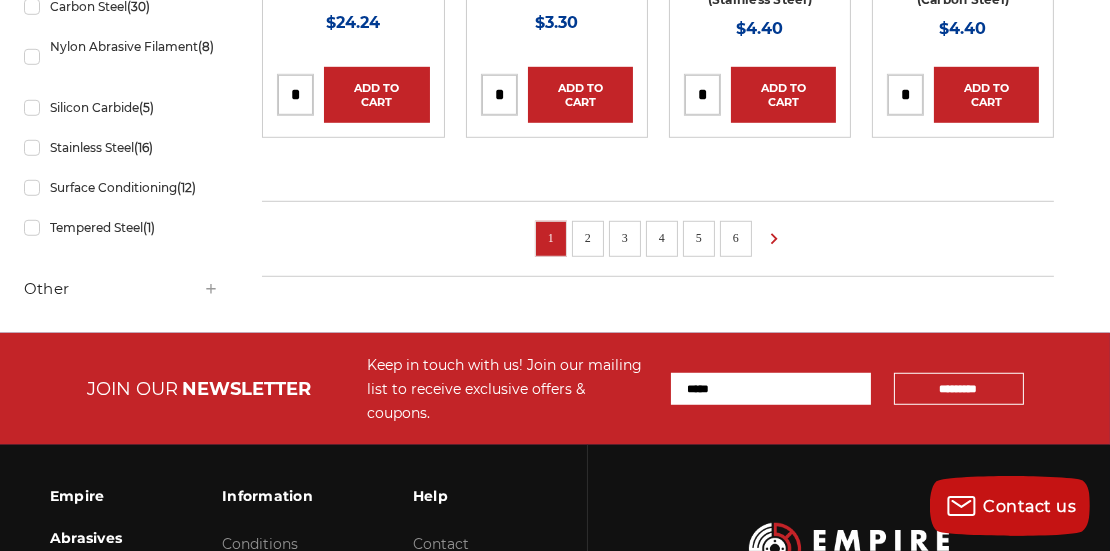 scroll, scrollTop: 1700, scrollLeft: 0, axis: vertical 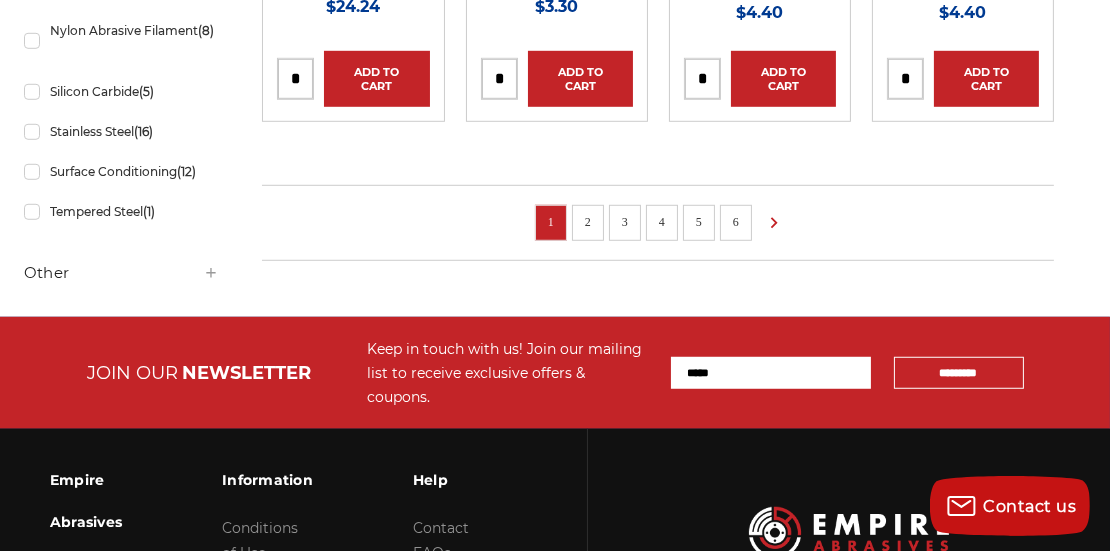 click on "2" at bounding box center (588, 222) 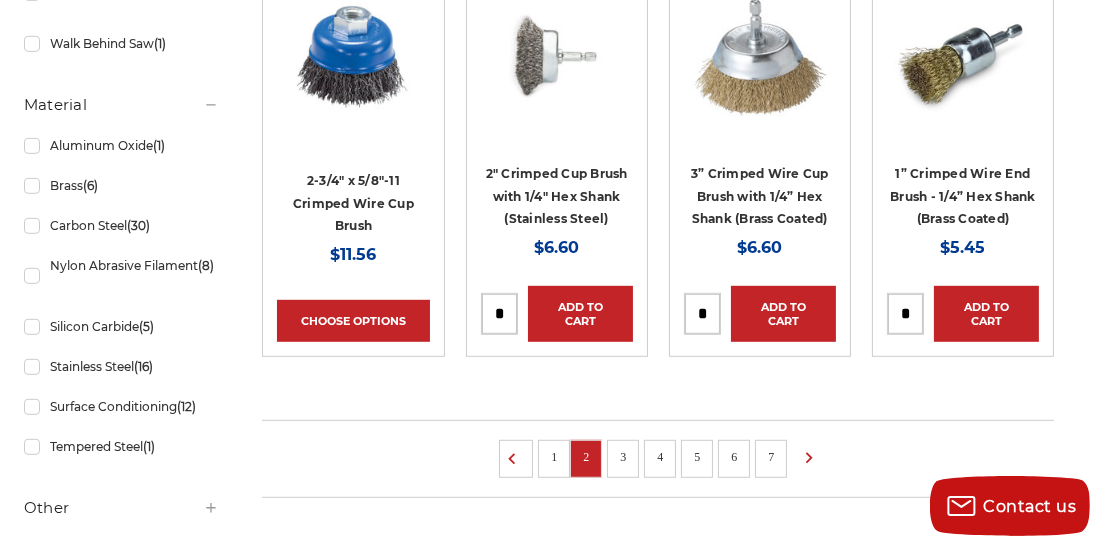 scroll, scrollTop: 1500, scrollLeft: 0, axis: vertical 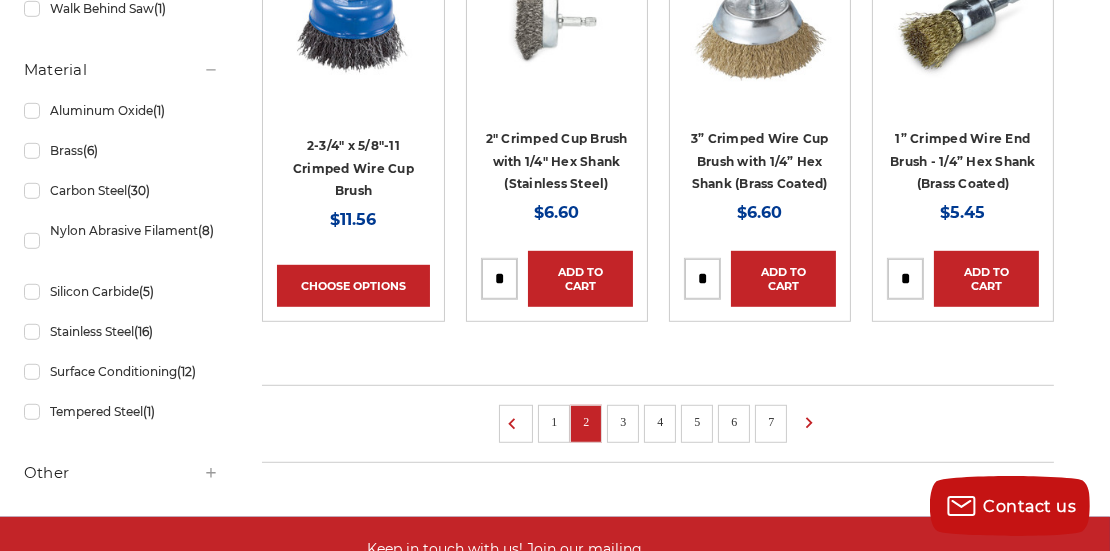 click on "3" at bounding box center (623, 422) 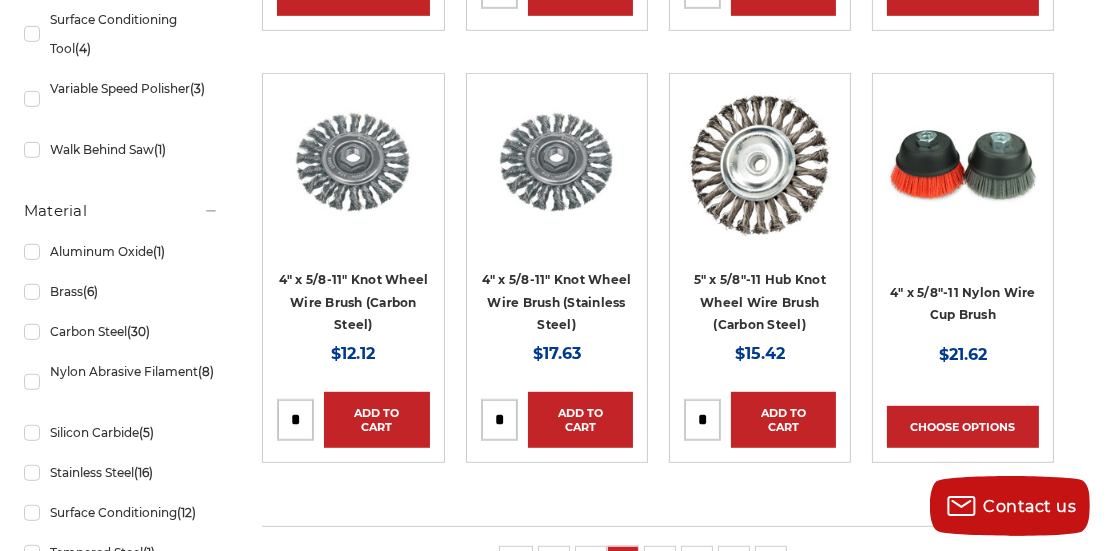 scroll, scrollTop: 1400, scrollLeft: 0, axis: vertical 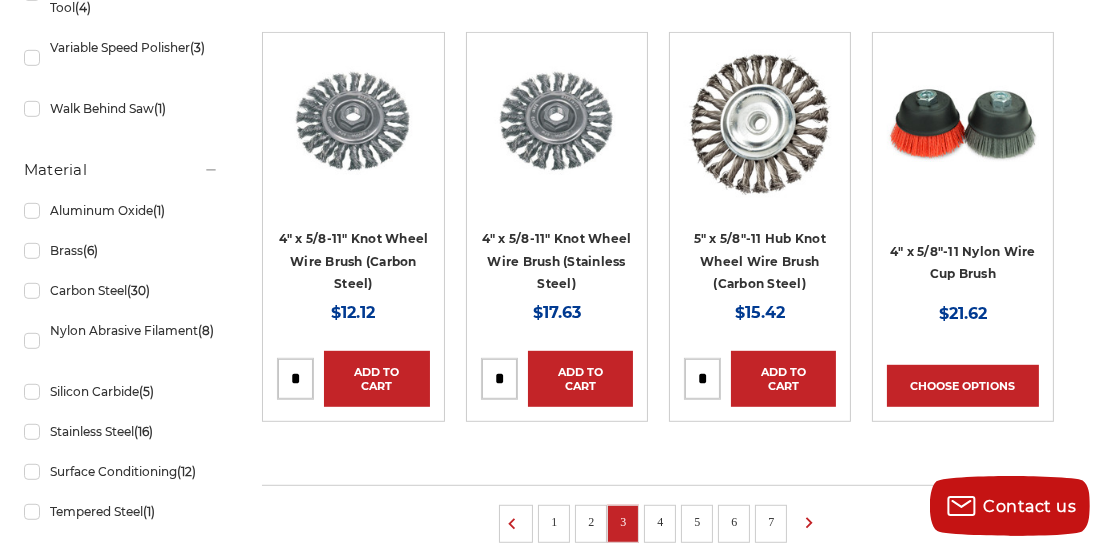 click on "4" at bounding box center (660, 522) 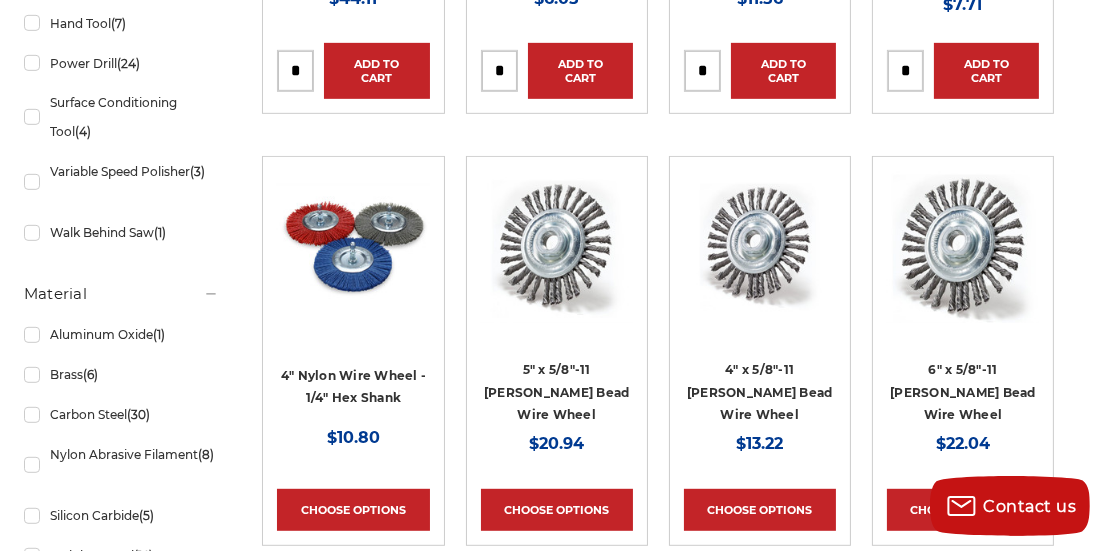 scroll, scrollTop: 1400, scrollLeft: 0, axis: vertical 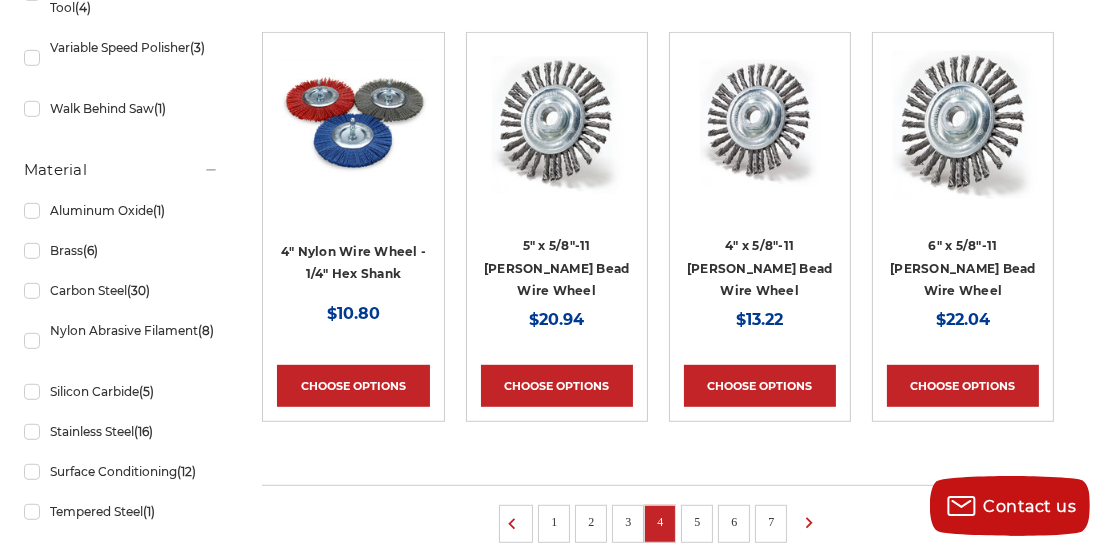 click on "5" at bounding box center [697, 522] 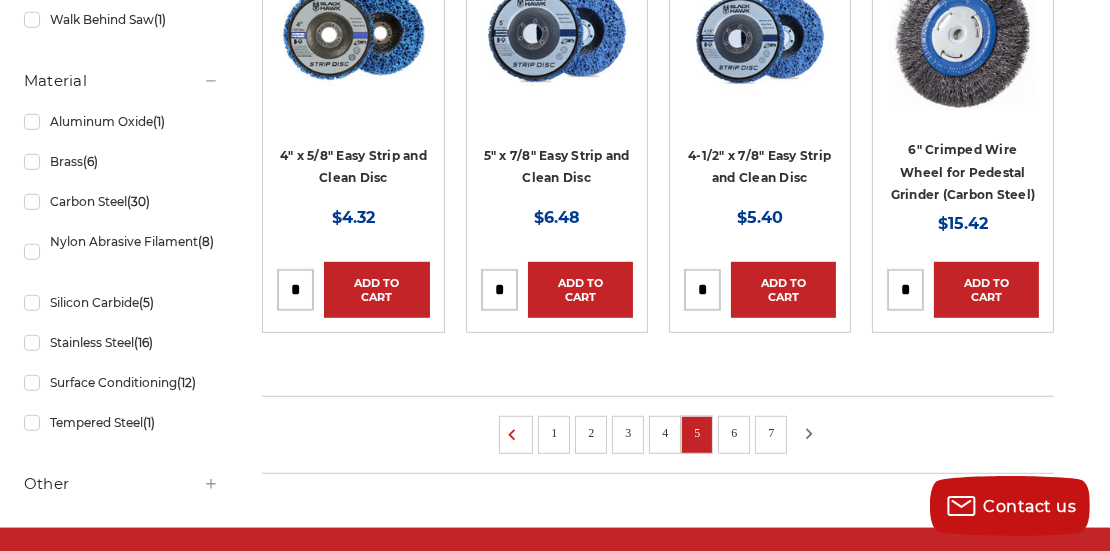 scroll, scrollTop: 1500, scrollLeft: 0, axis: vertical 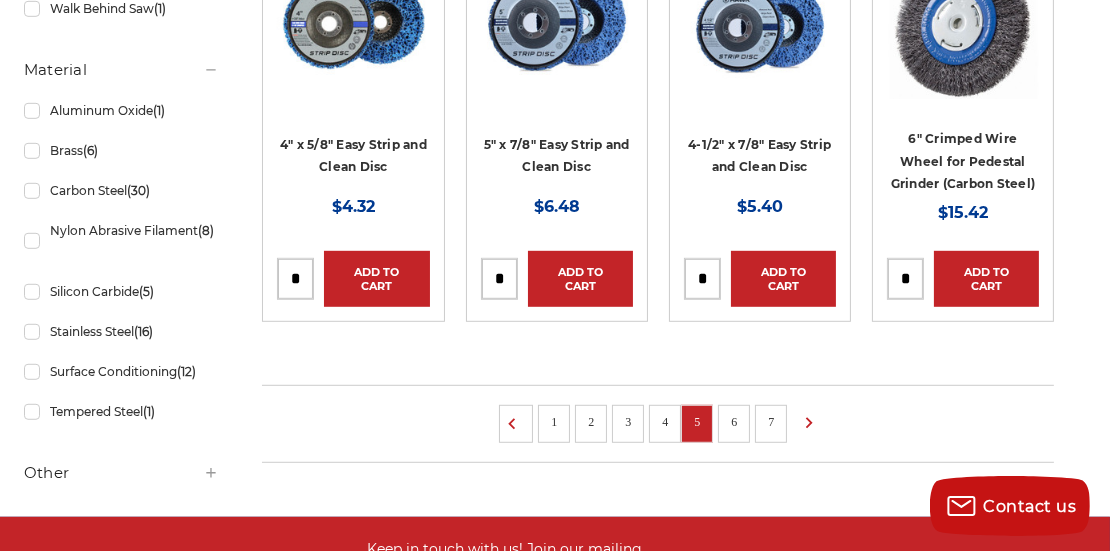 click on "6" at bounding box center [734, 422] 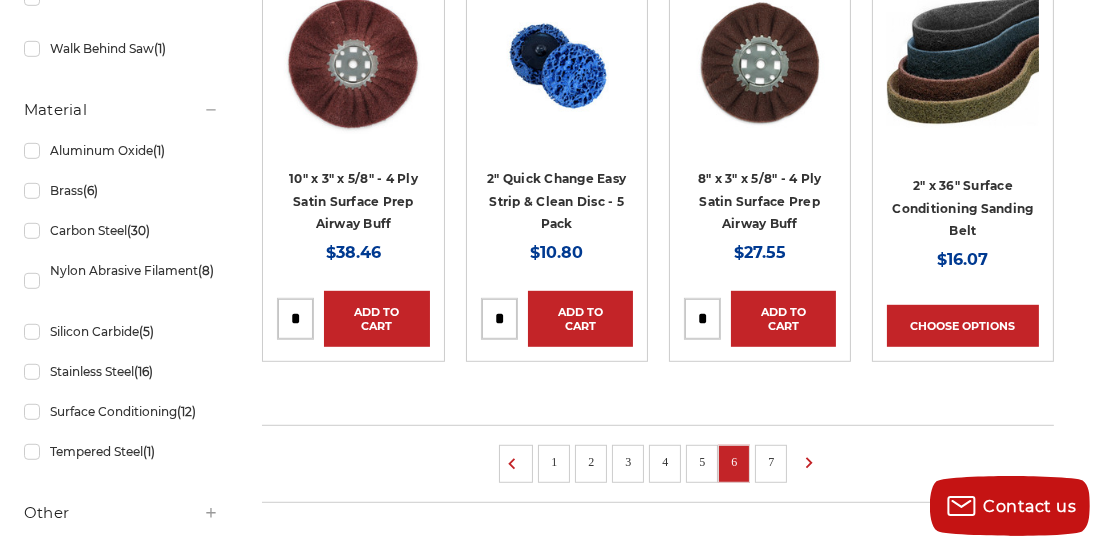 scroll, scrollTop: 1700, scrollLeft: 0, axis: vertical 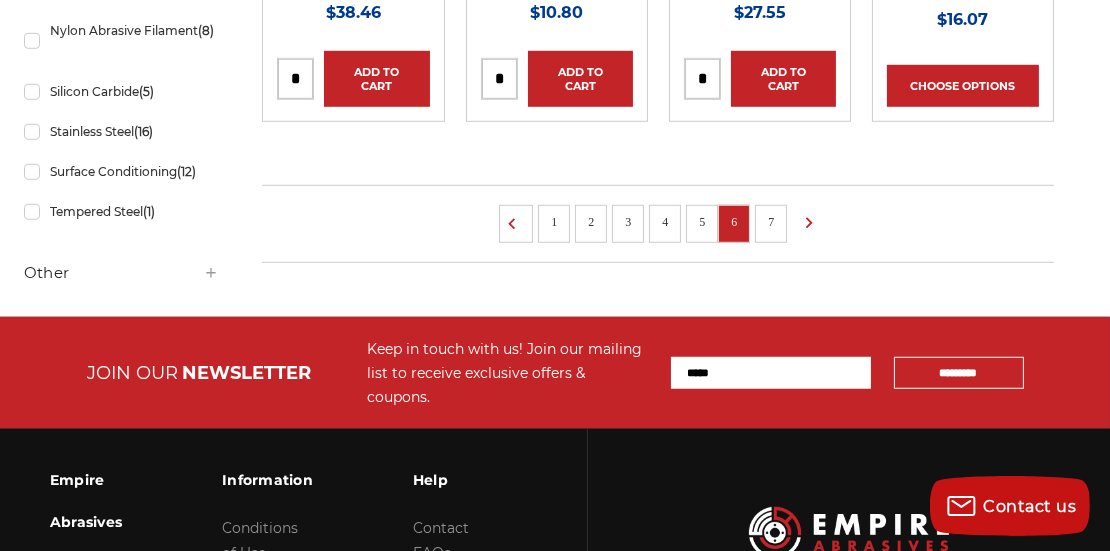click on "7" at bounding box center (771, 222) 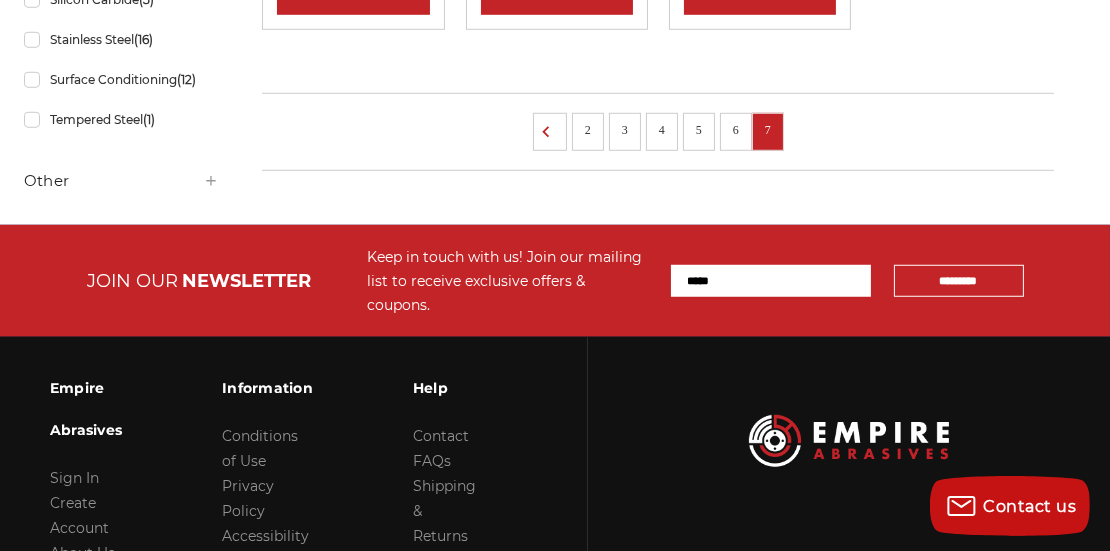 scroll, scrollTop: 1800, scrollLeft: 0, axis: vertical 